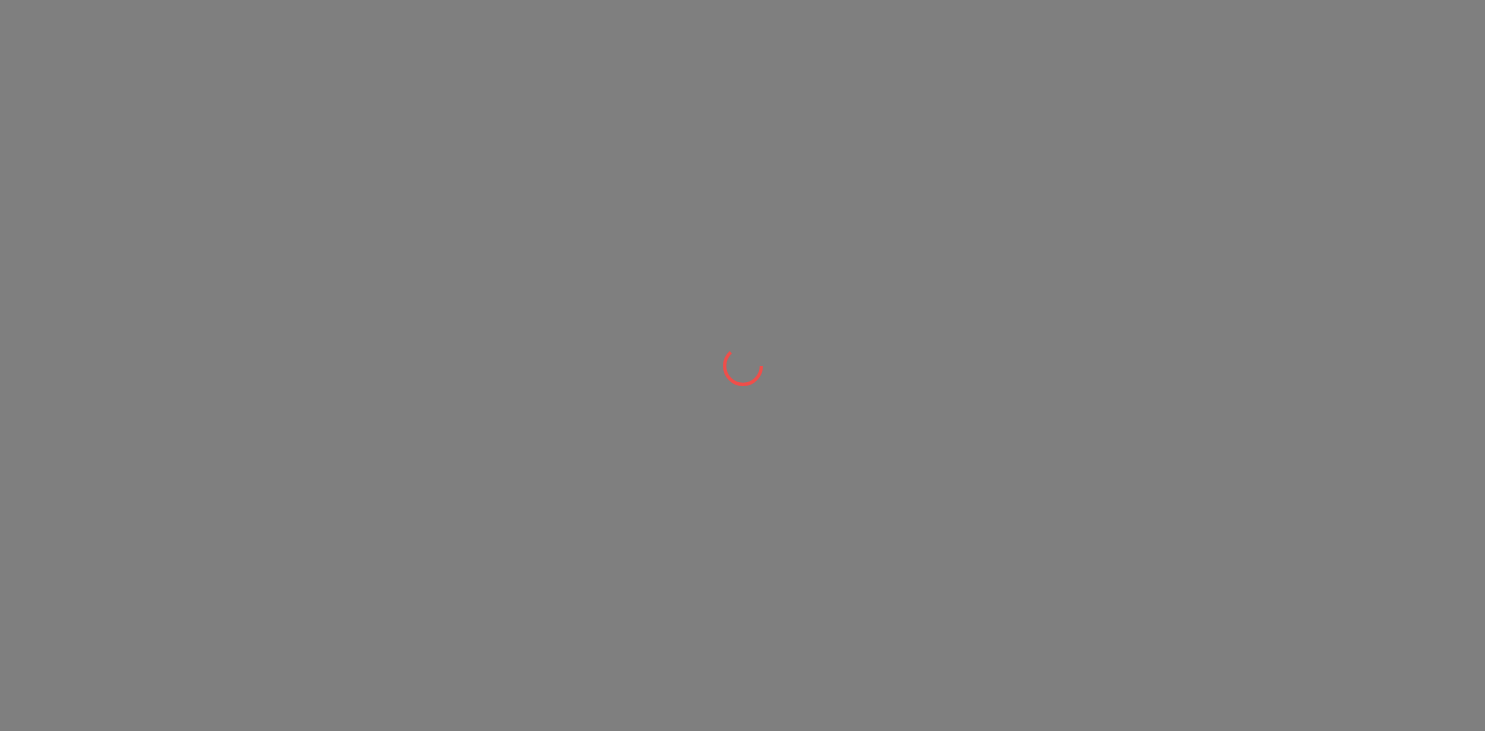 scroll, scrollTop: 0, scrollLeft: 0, axis: both 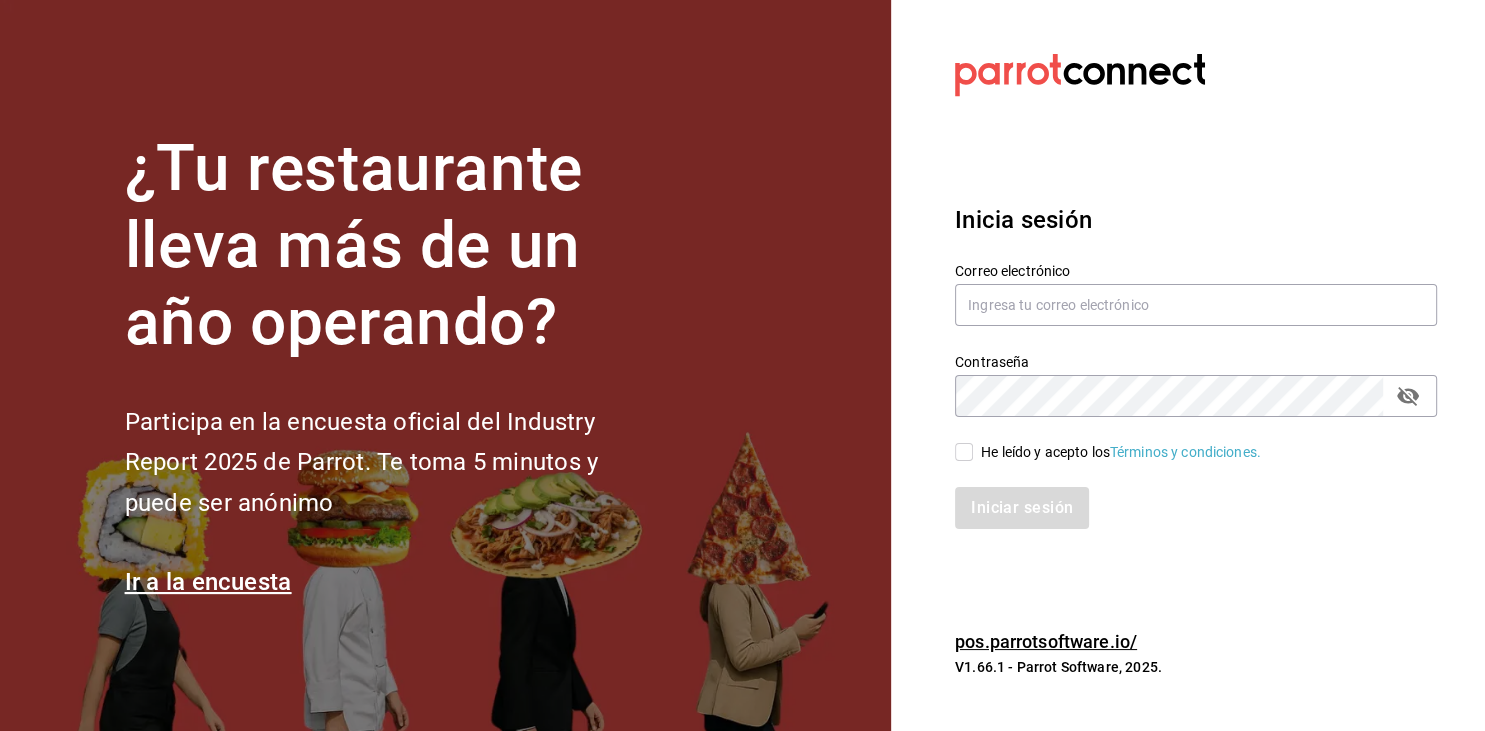 type on "[EMAIL]" 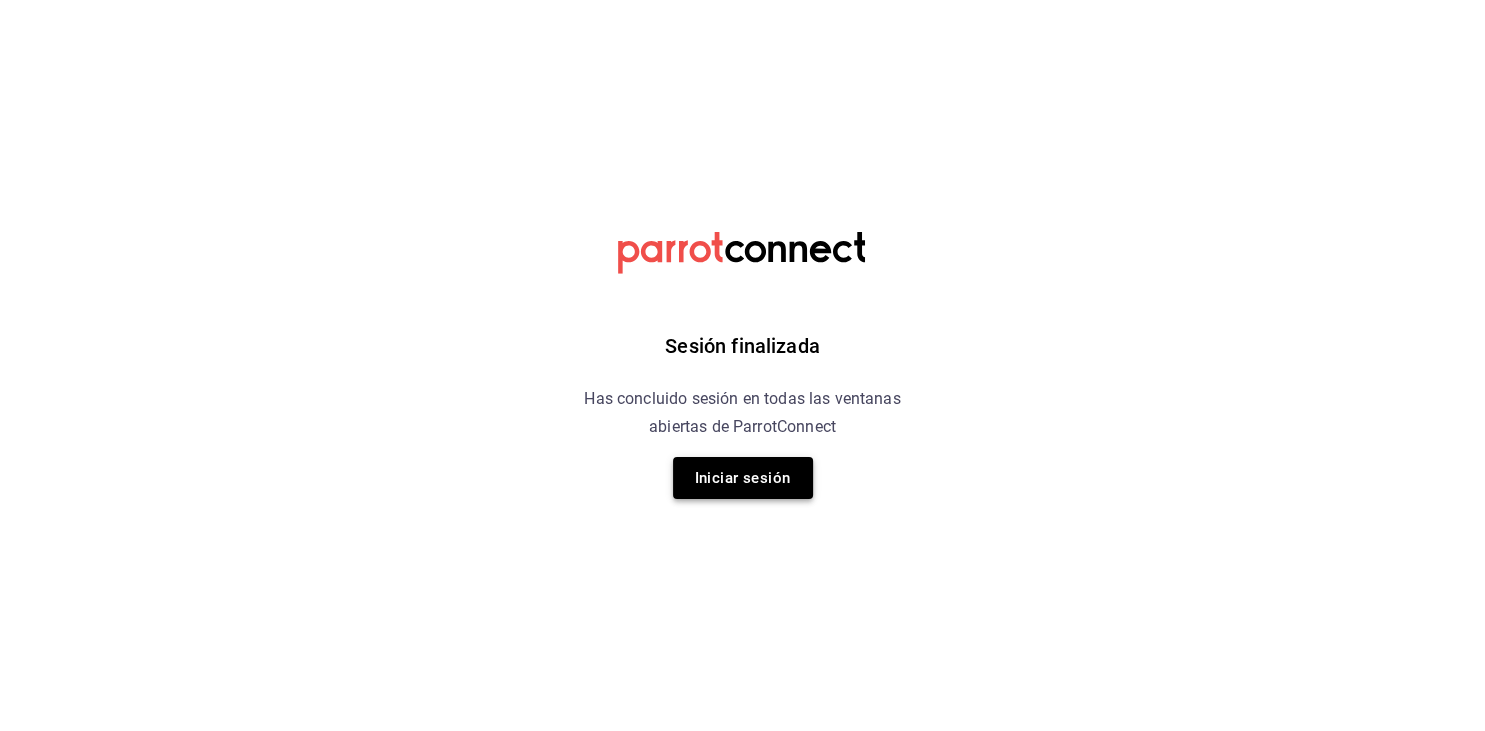 click on "Iniciar sesión" at bounding box center [743, 478] 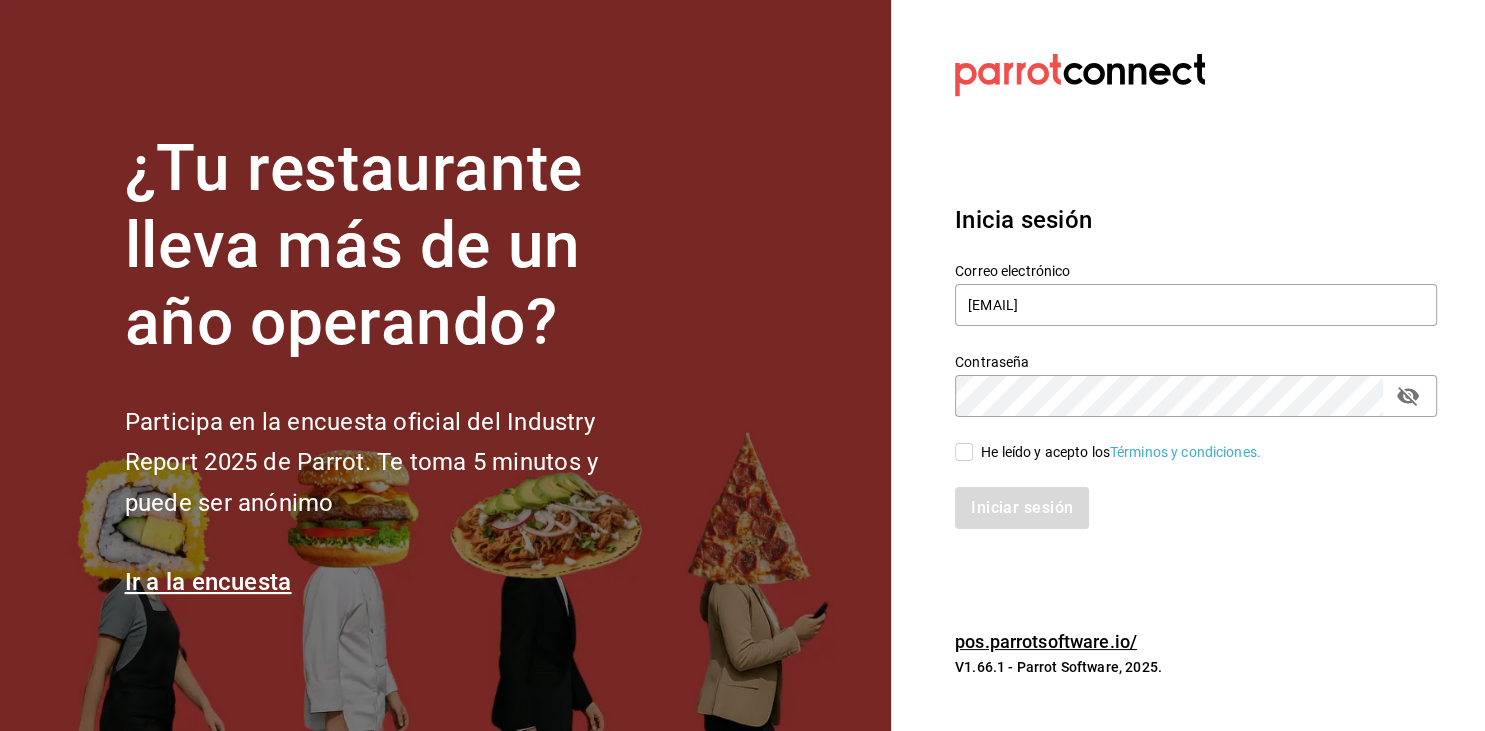 click on "He leído y acepto los  Términos y condiciones." at bounding box center [964, 452] 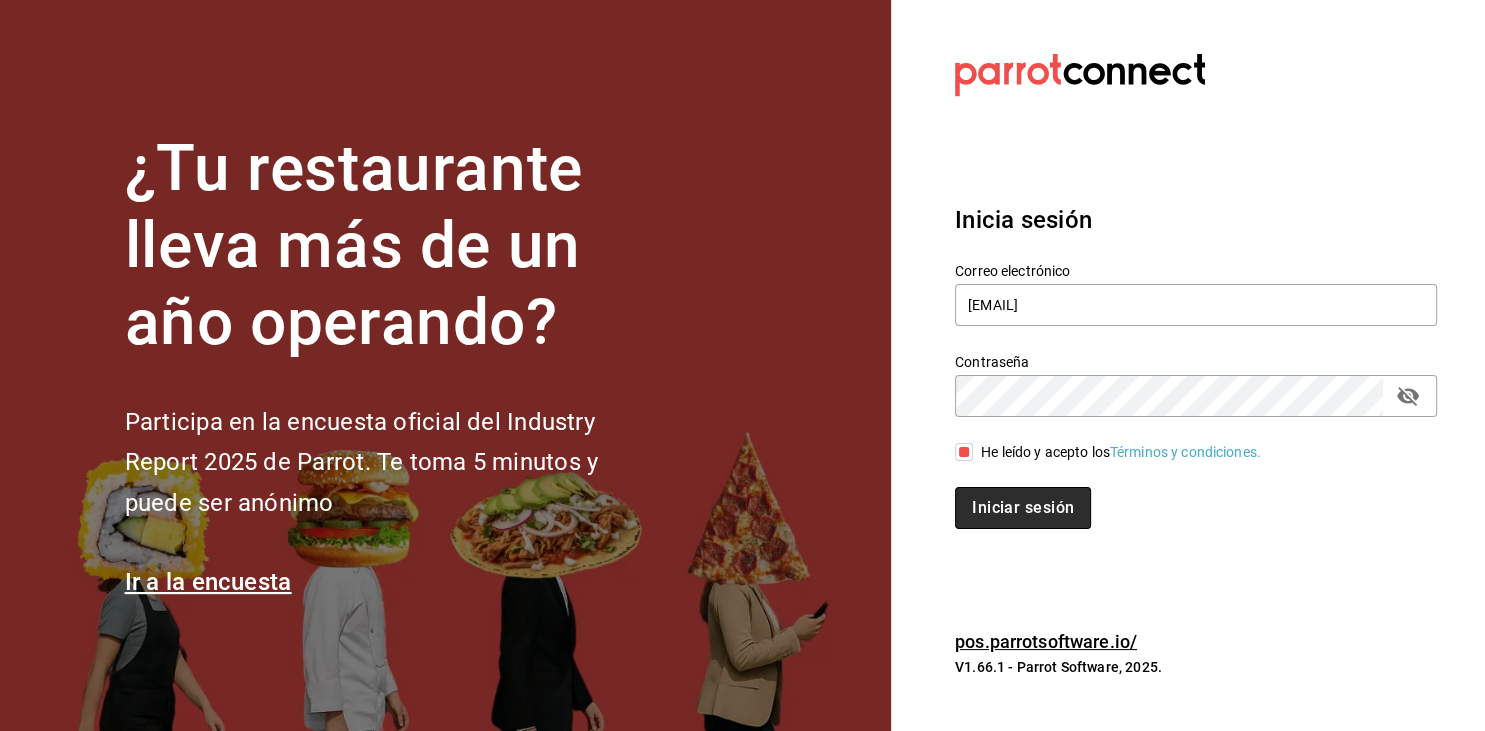 click on "Iniciar sesión" at bounding box center [1023, 508] 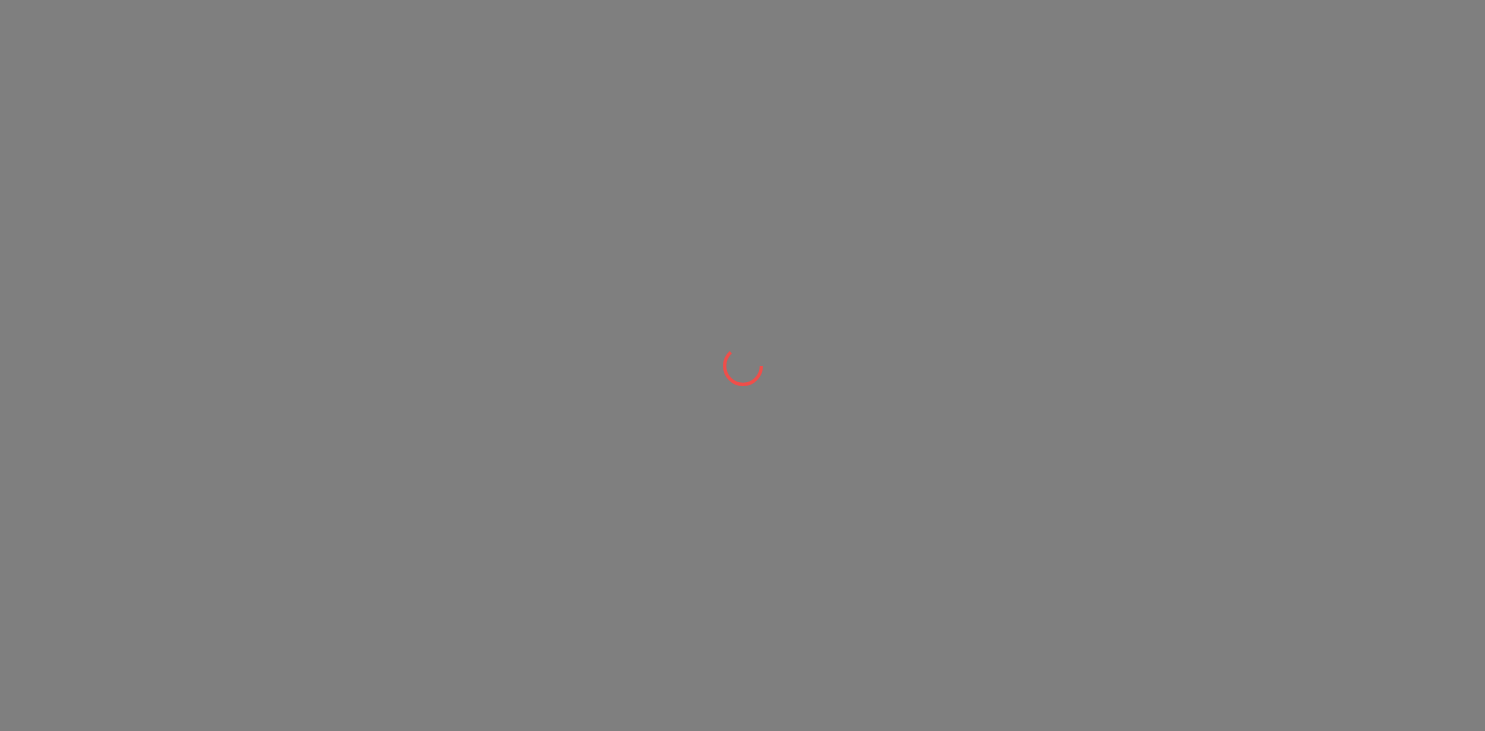 scroll, scrollTop: 0, scrollLeft: 0, axis: both 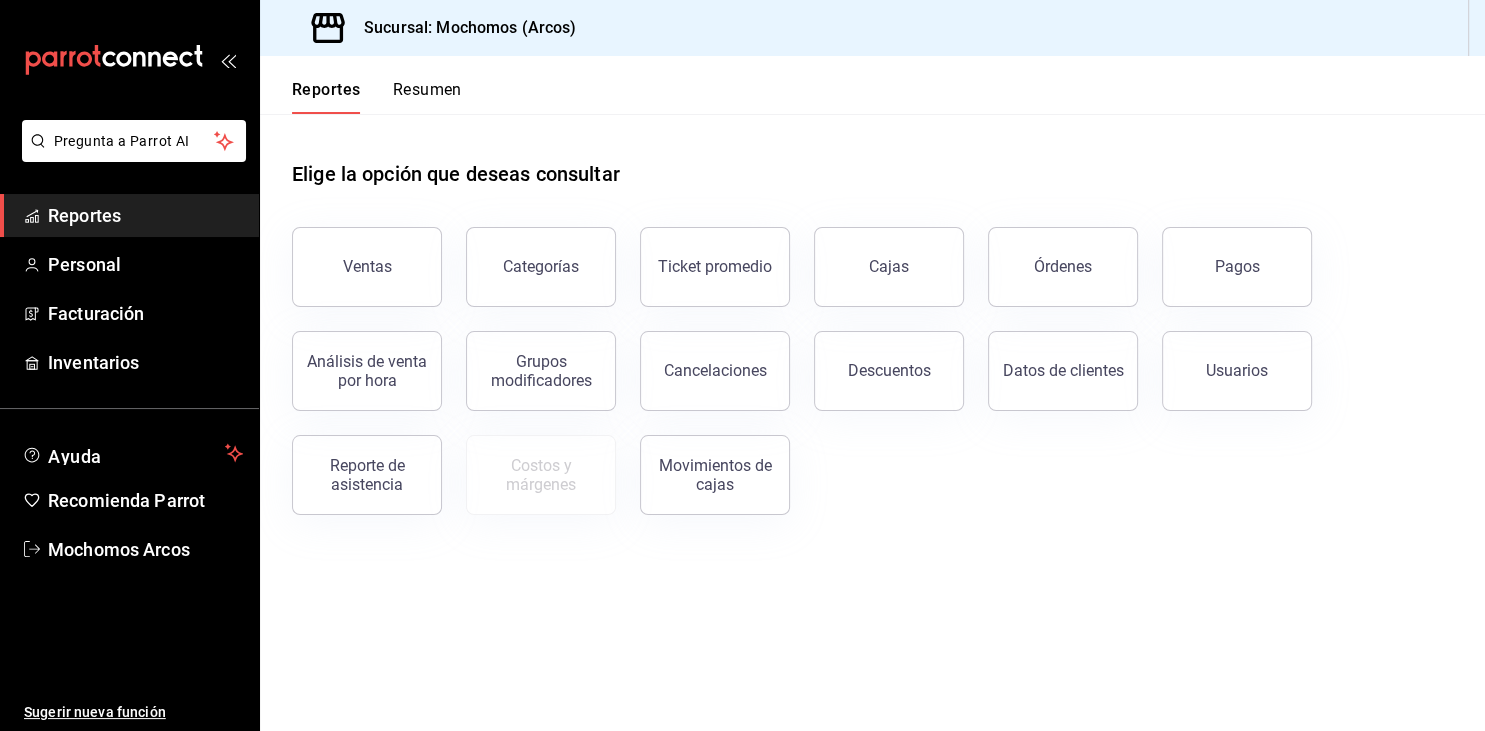click on "Elige la opción que deseas consultar Ventas Categorías Ticket promedio Cajas Órdenes Pagos Análisis de venta por hora Grupos modificadores Cancelaciones Descuentos Datos de clientes Usuarios Reporte de asistencia Costos y márgenes Movimientos de cajas" at bounding box center [872, 422] 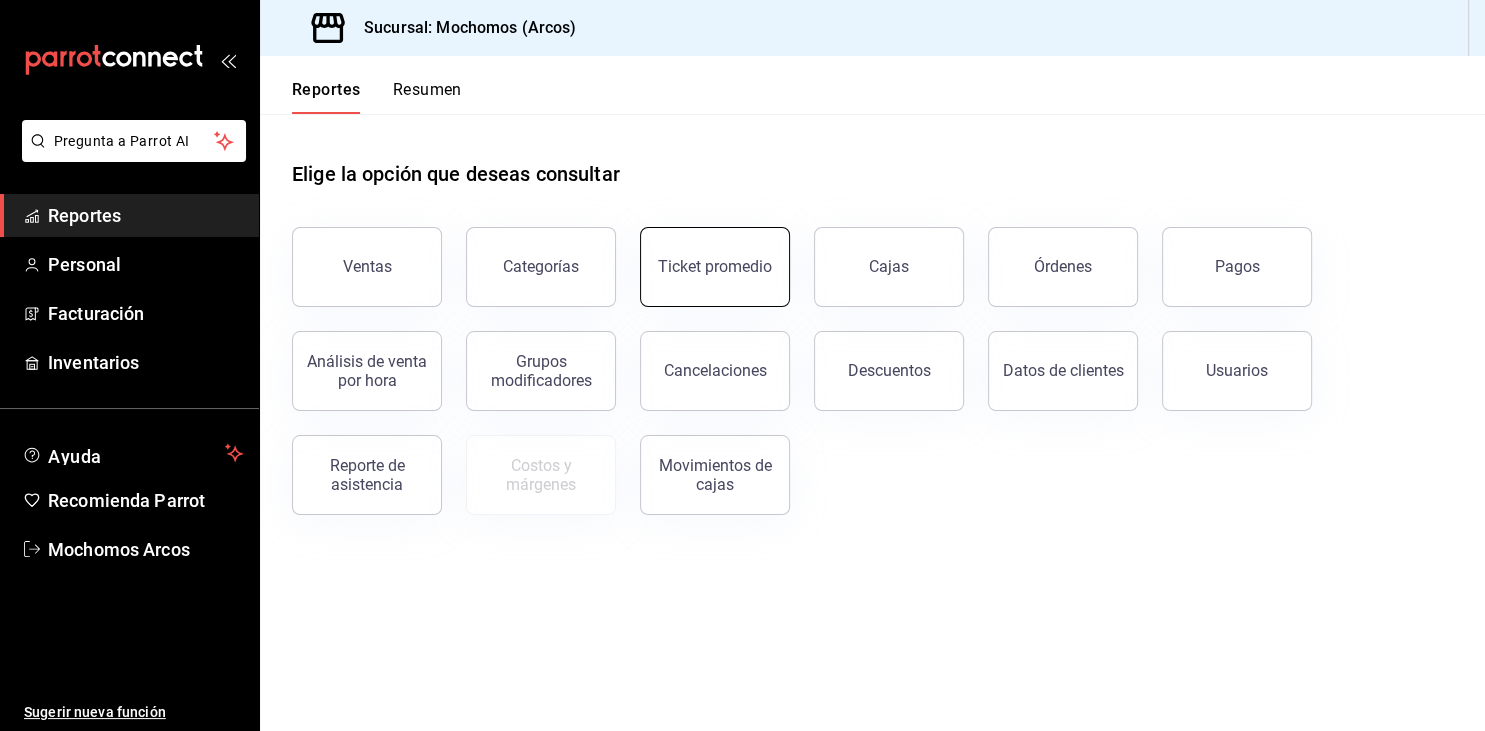 click on "Ticket promedio" at bounding box center [715, 267] 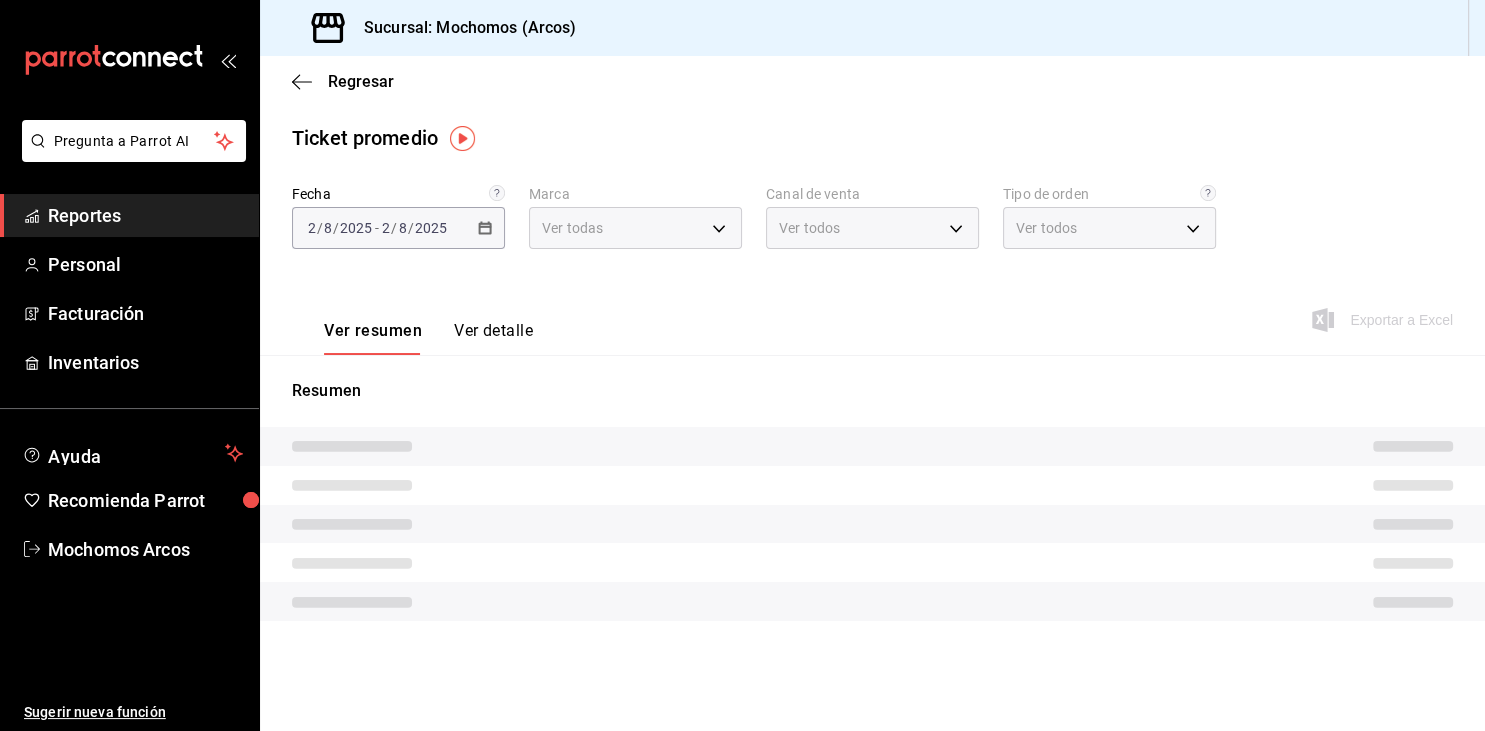 type on "dd36a3dd-8c35-4563-bc3a-0ae6137ce787" 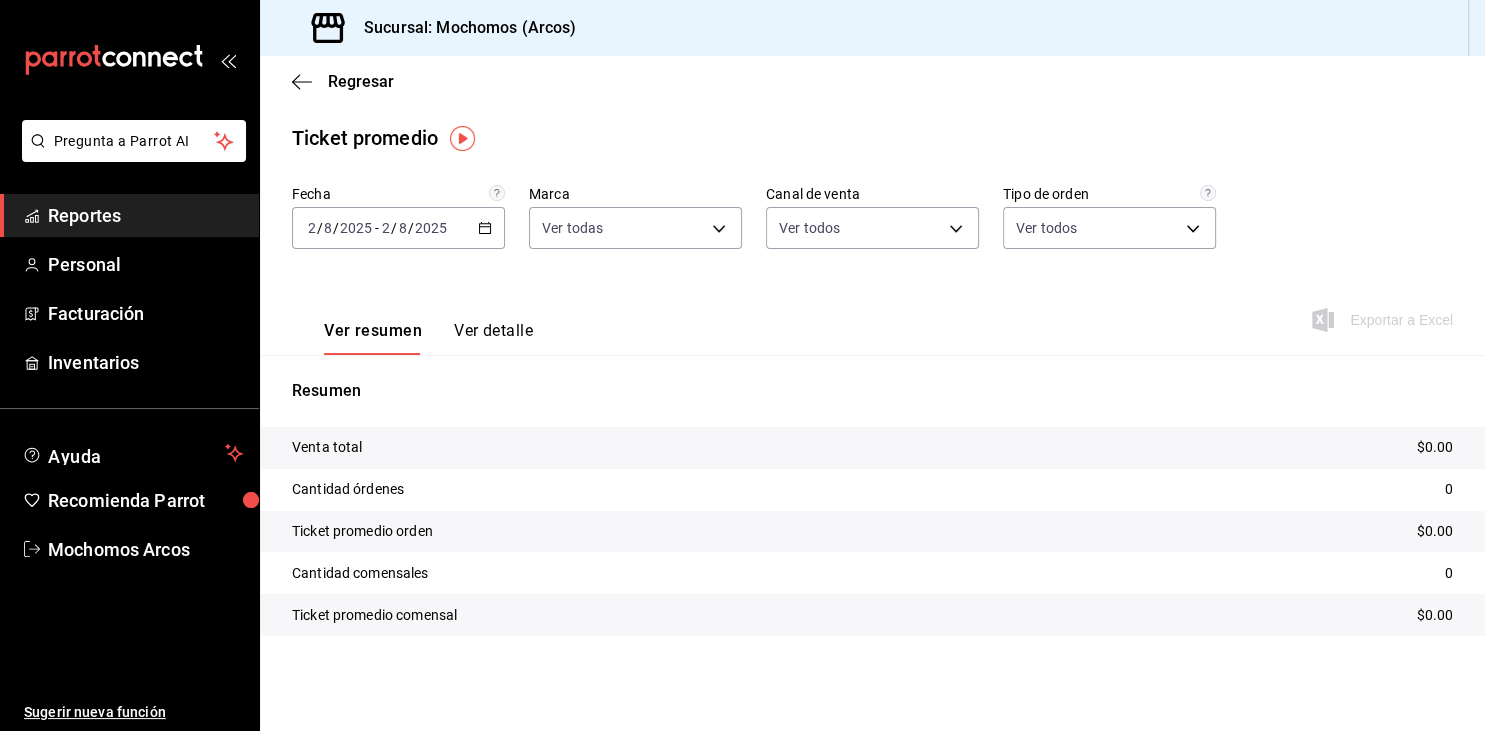 click 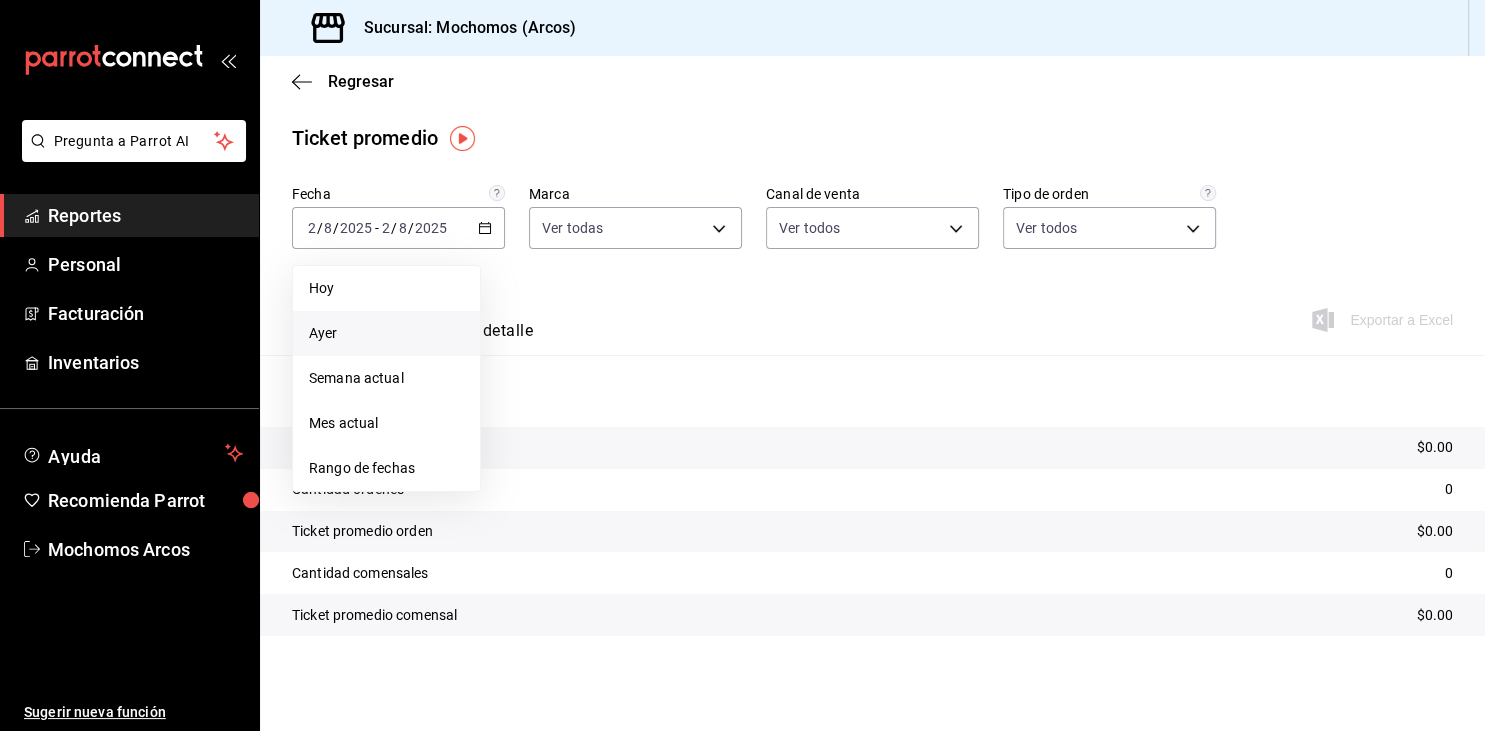 click on "Ayer" at bounding box center (386, 333) 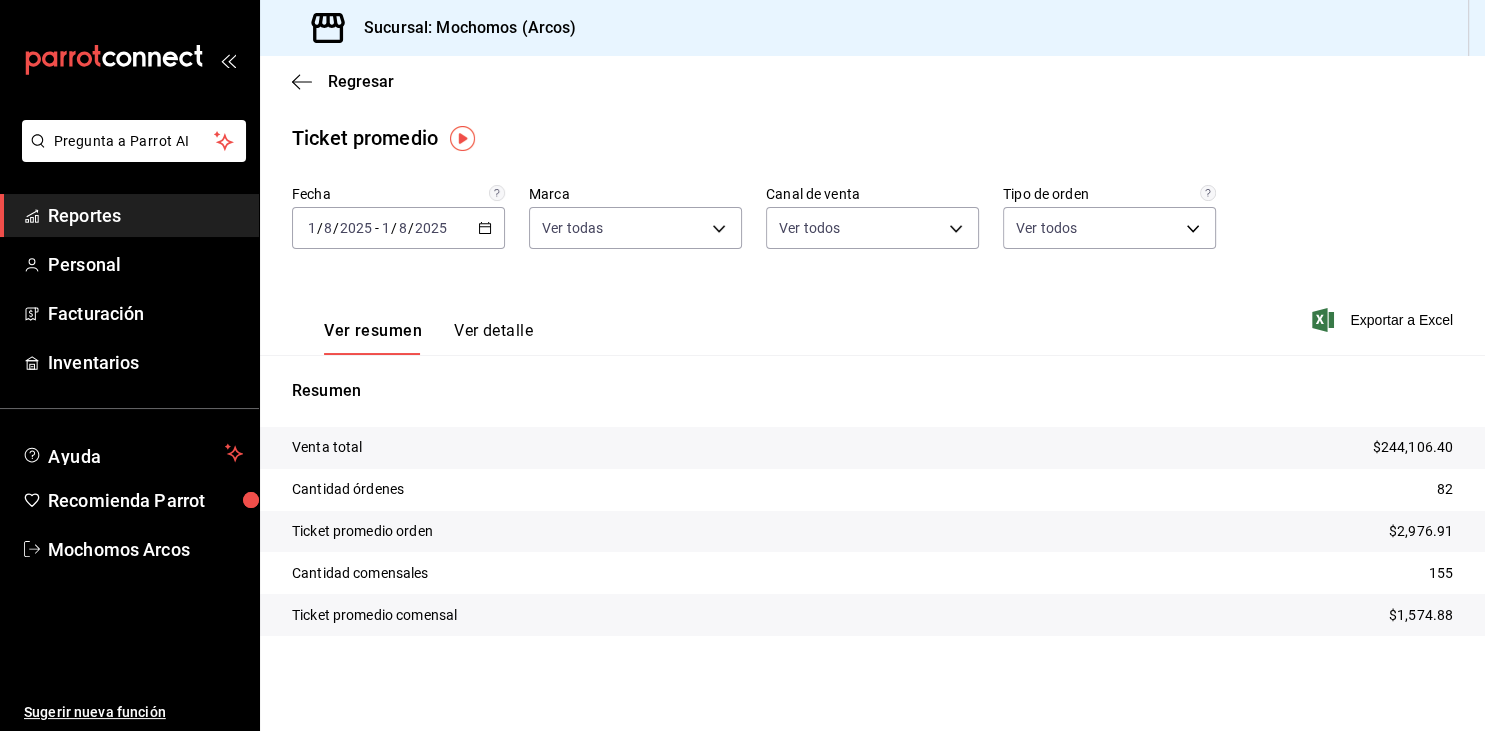 click on "Reportes" at bounding box center (145, 215) 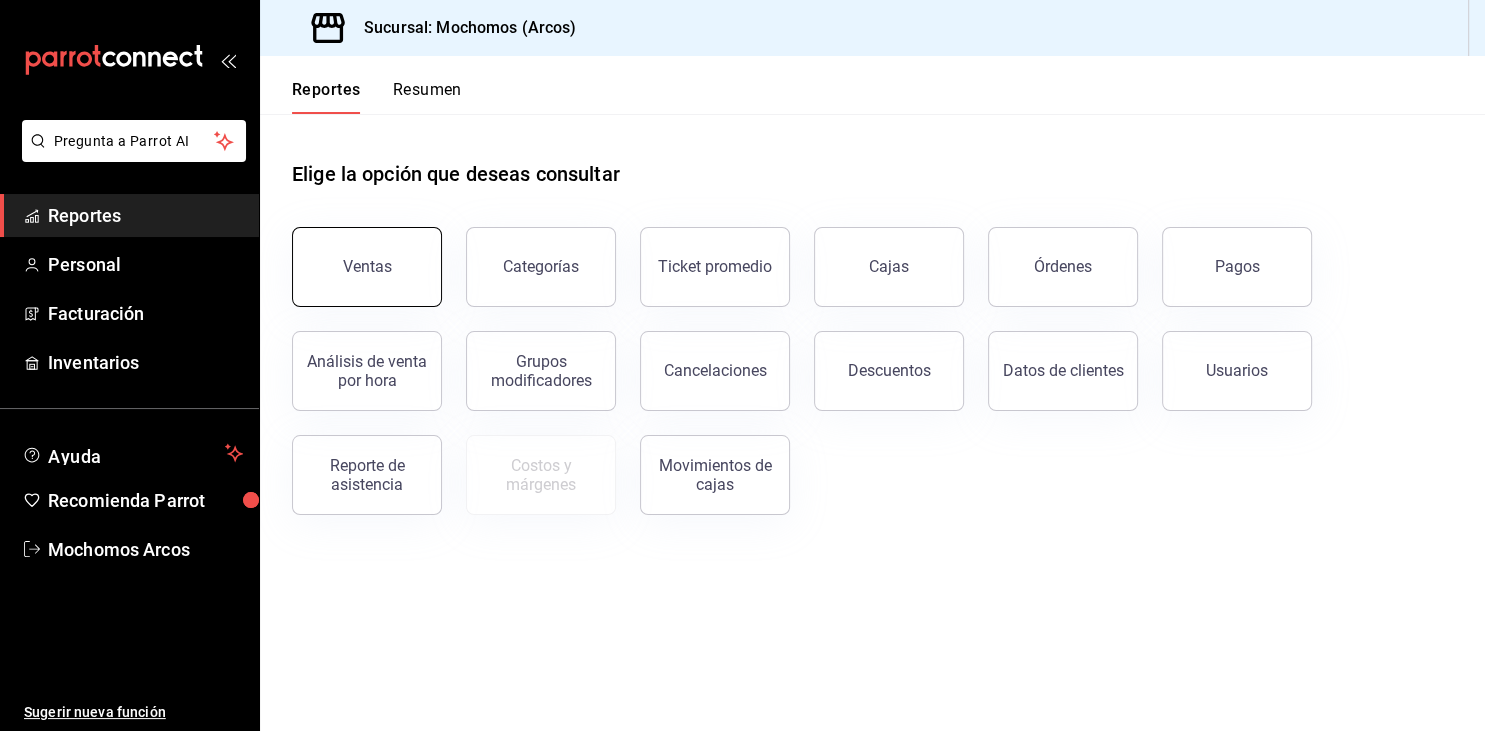 click on "Ventas" at bounding box center [367, 267] 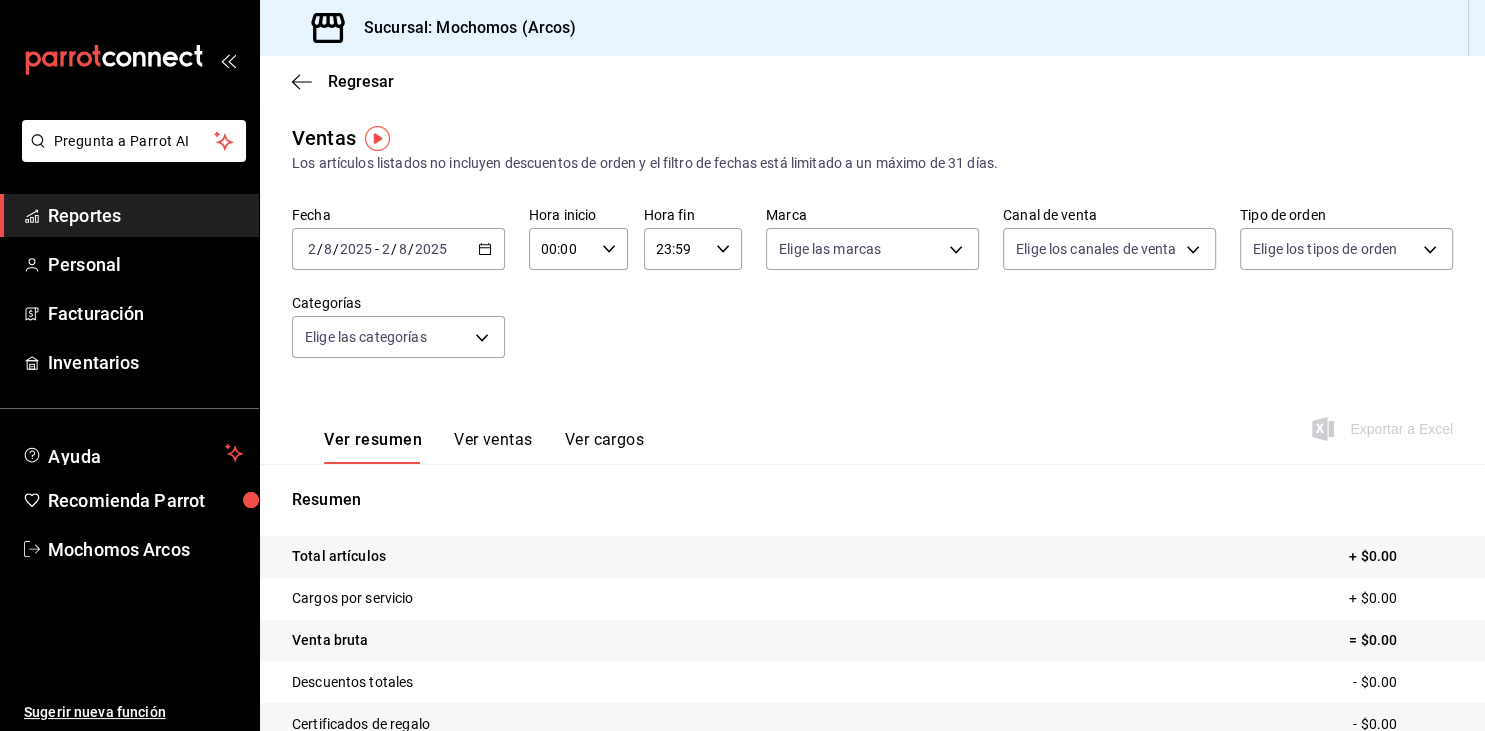 click on "00:00" at bounding box center (561, 249) 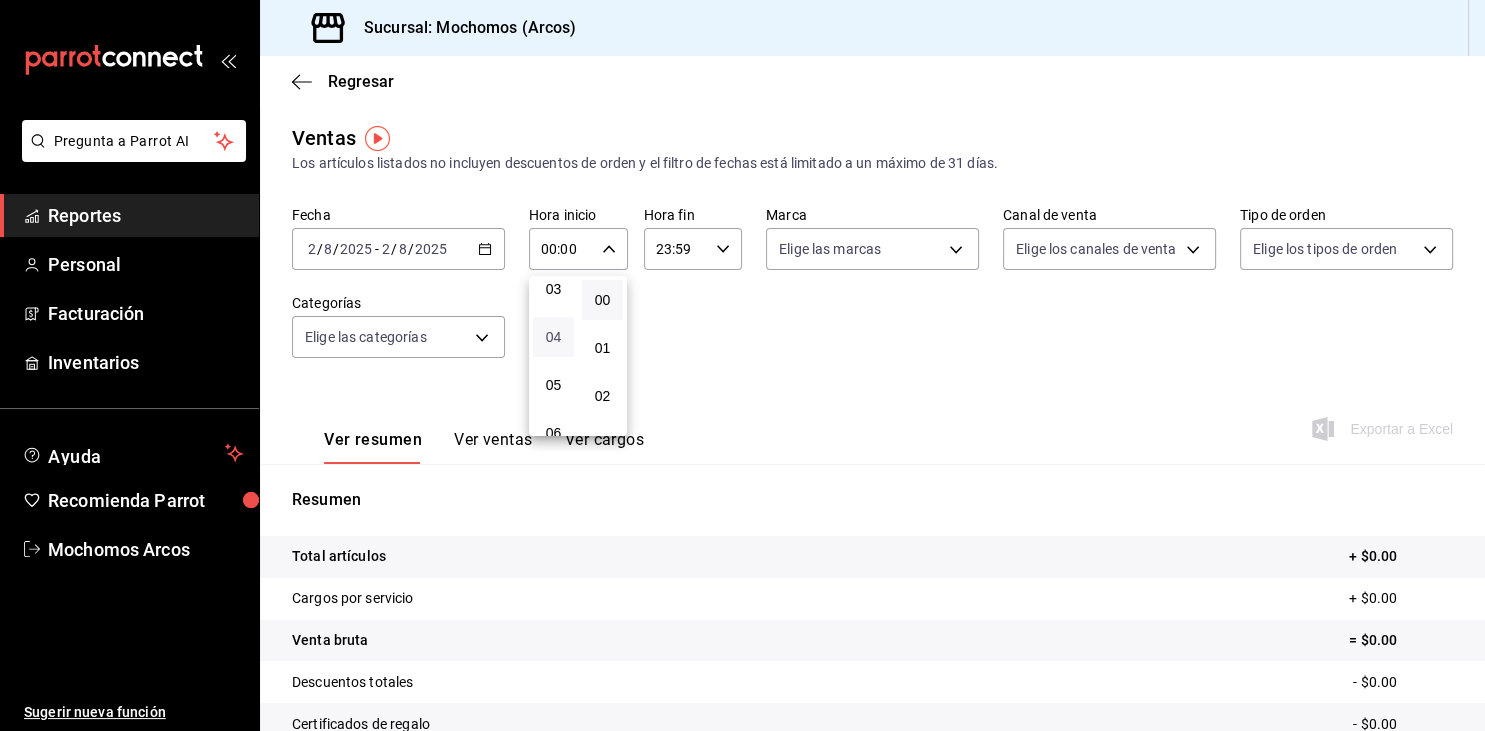 scroll, scrollTop: 201, scrollLeft: 0, axis: vertical 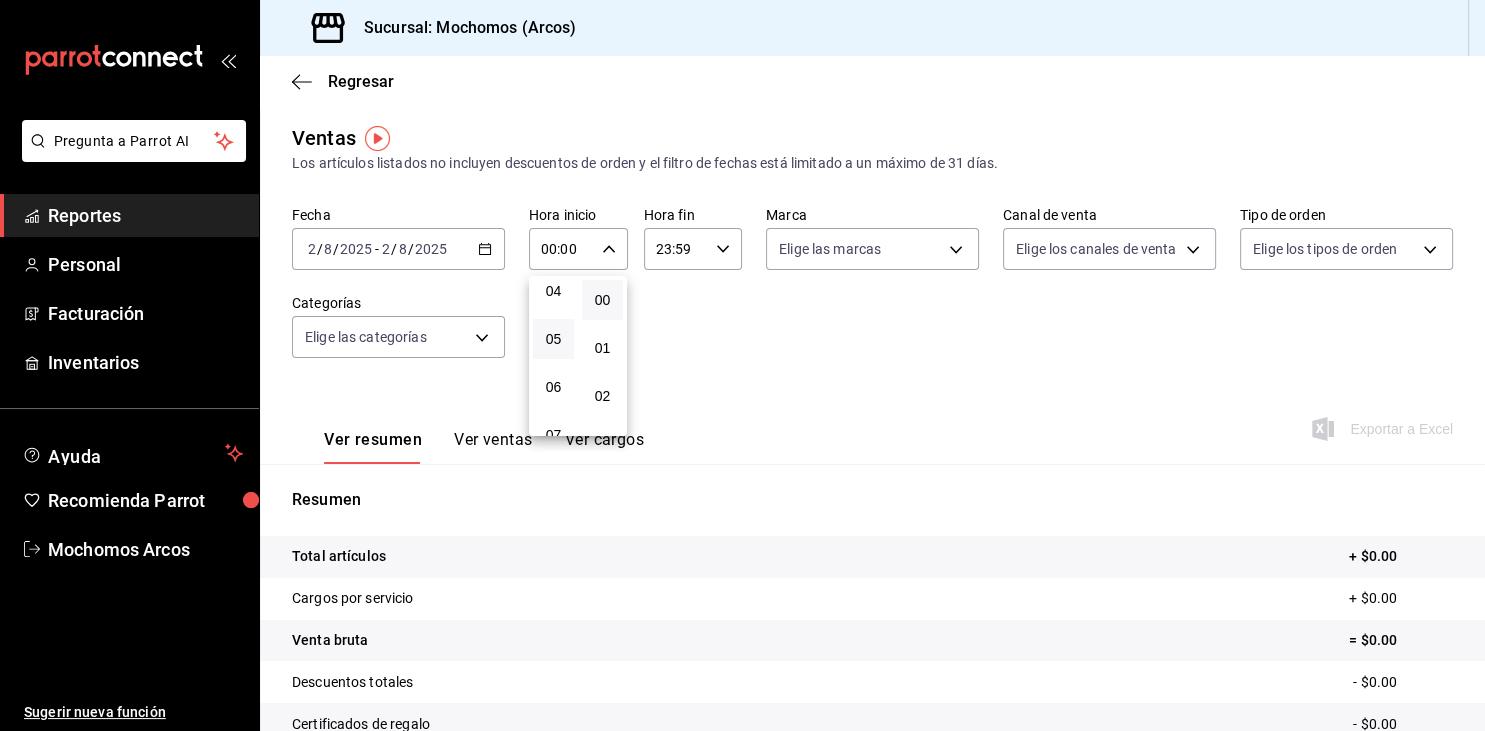 click on "05" at bounding box center (553, 339) 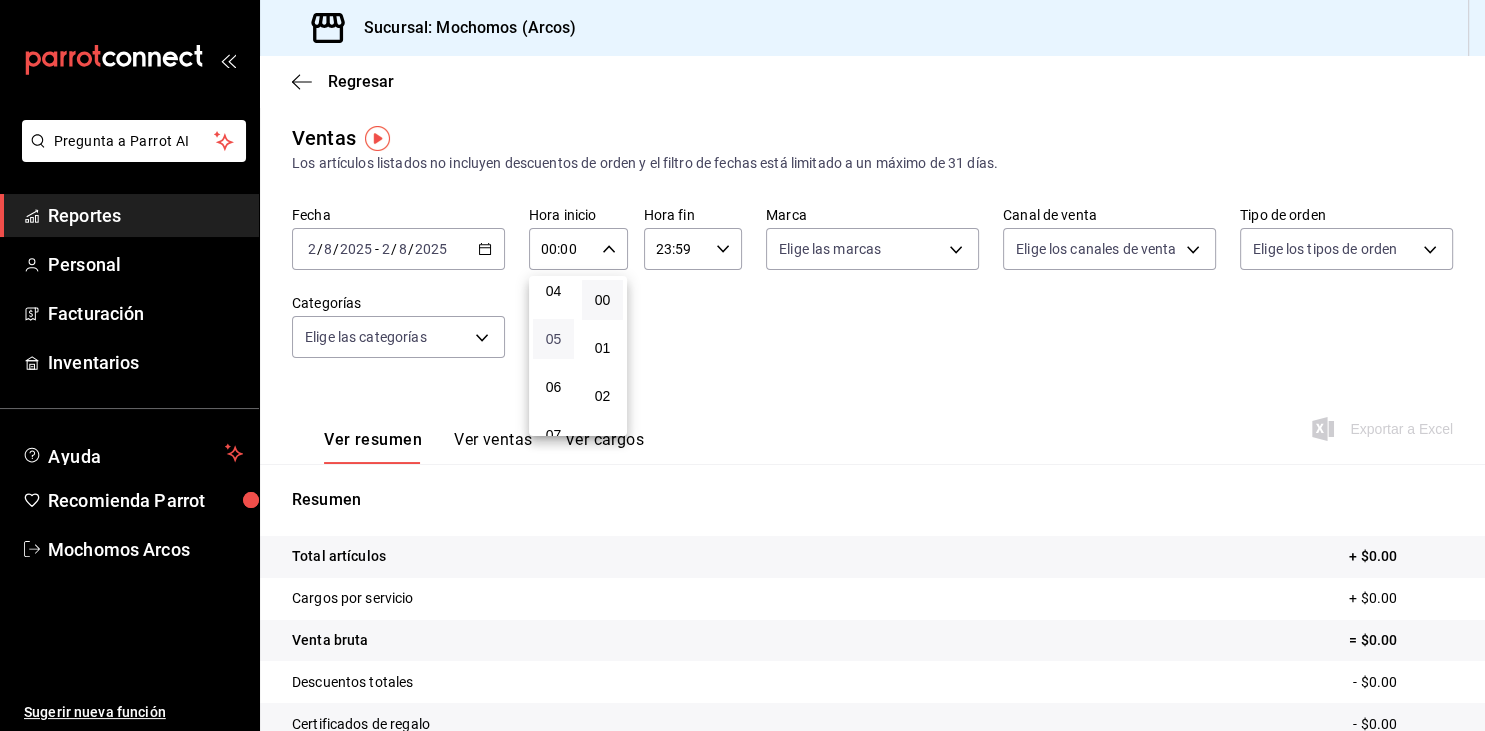 type on "05:00" 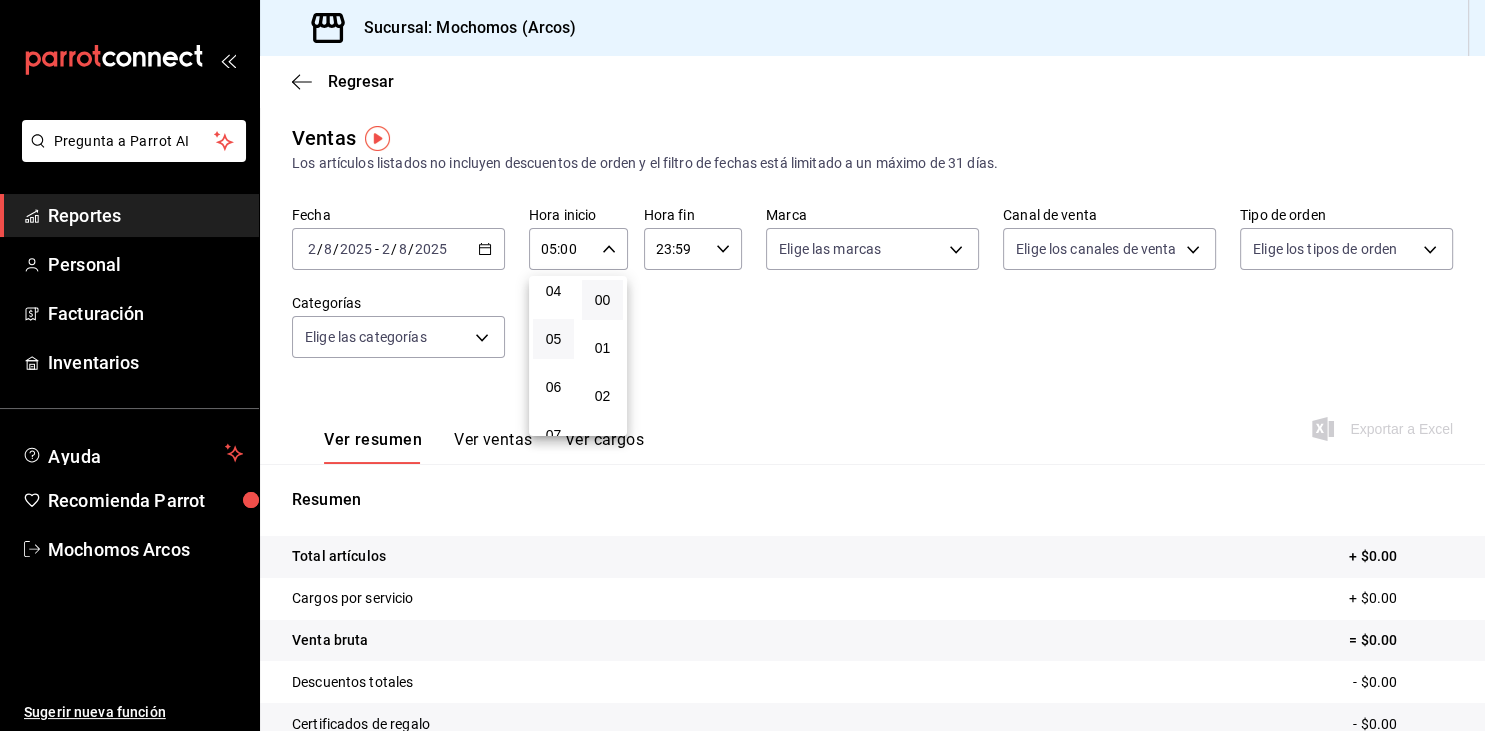 click at bounding box center (742, 365) 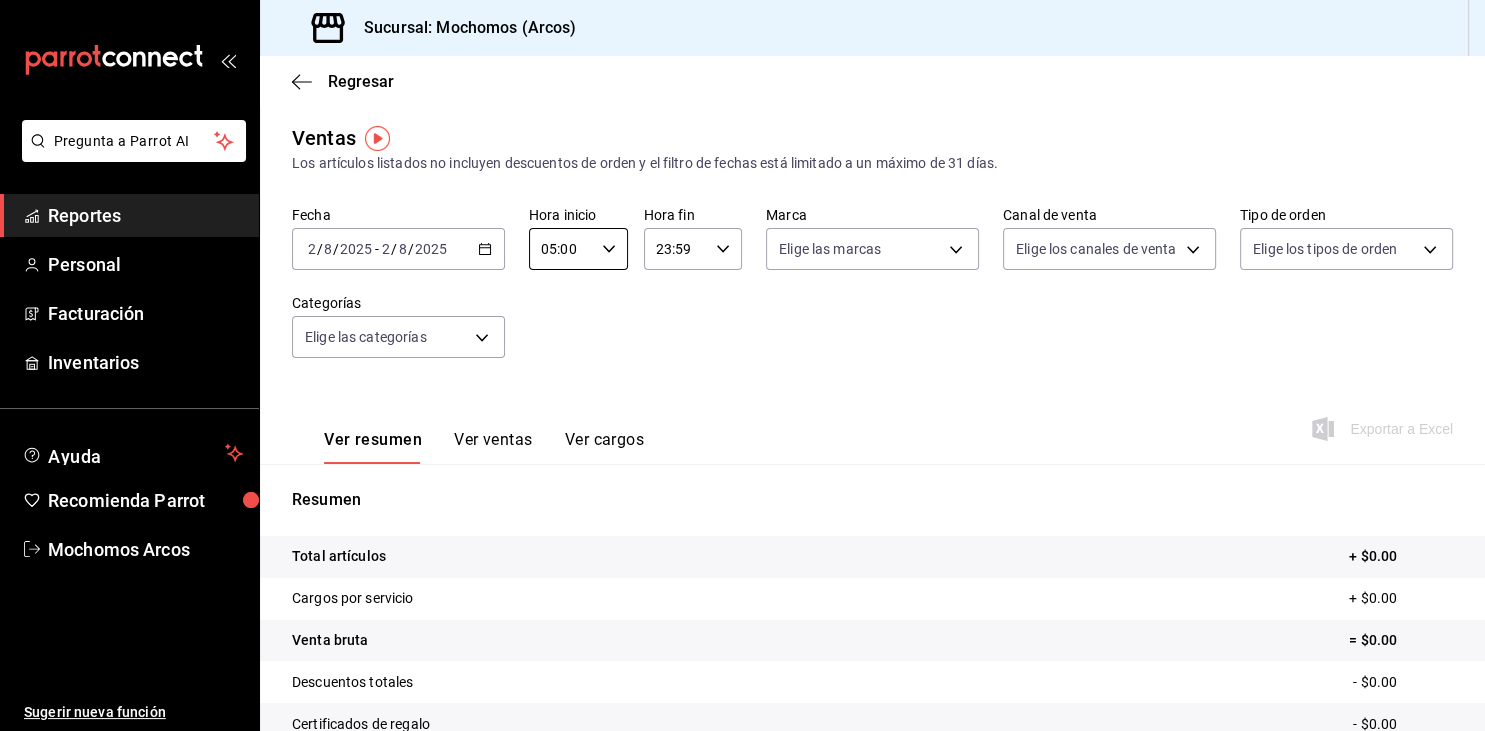 click on "23:59" at bounding box center [676, 249] 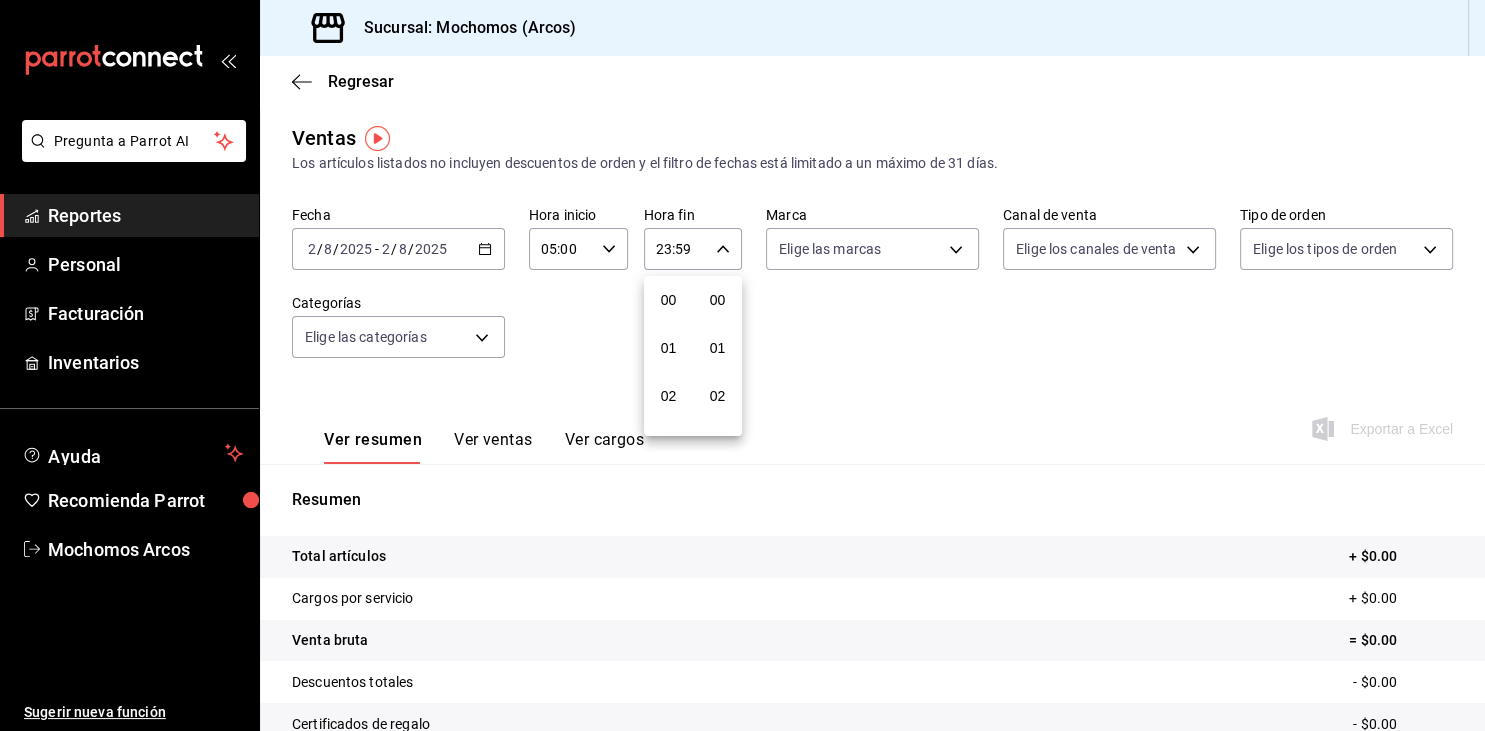 scroll, scrollTop: 1030, scrollLeft: 0, axis: vertical 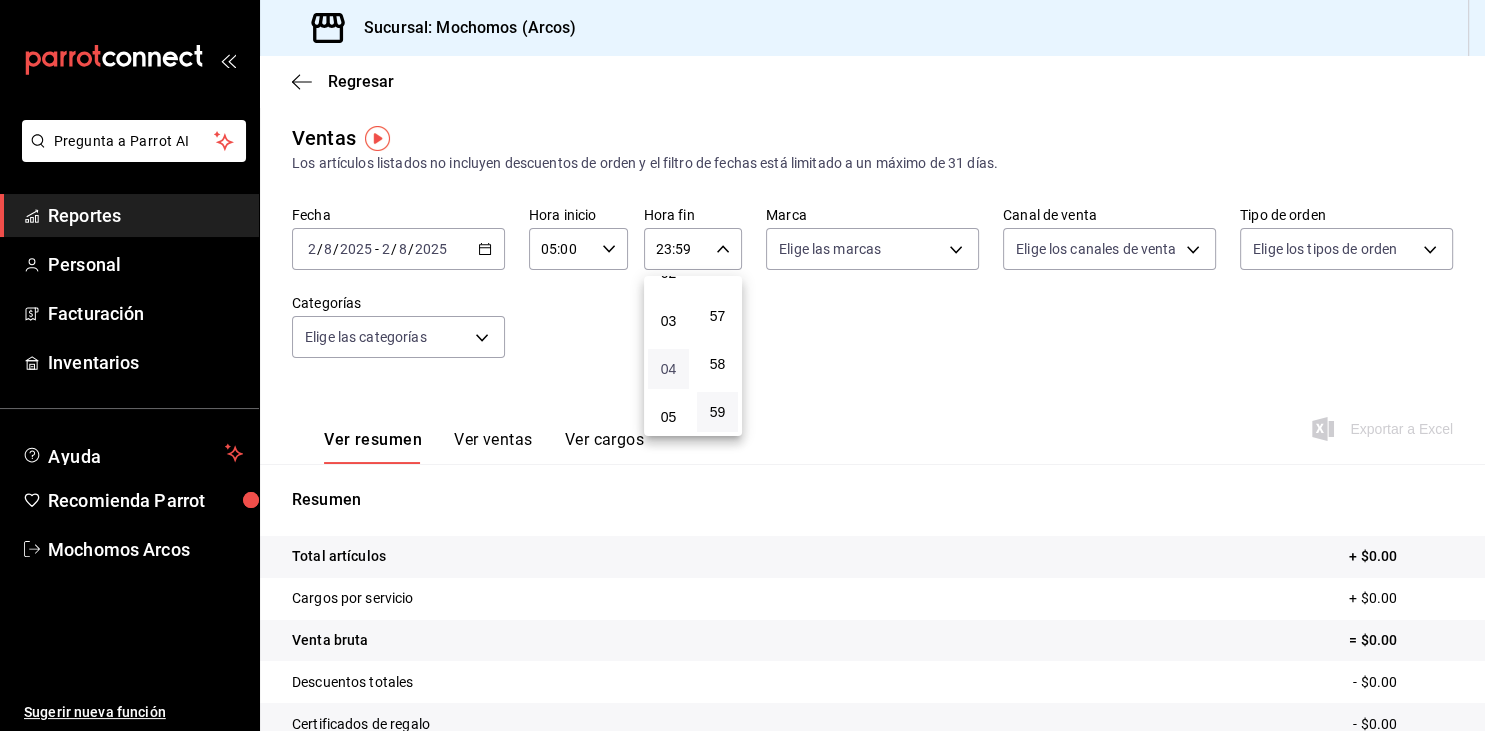 click on "04" at bounding box center (668, 369) 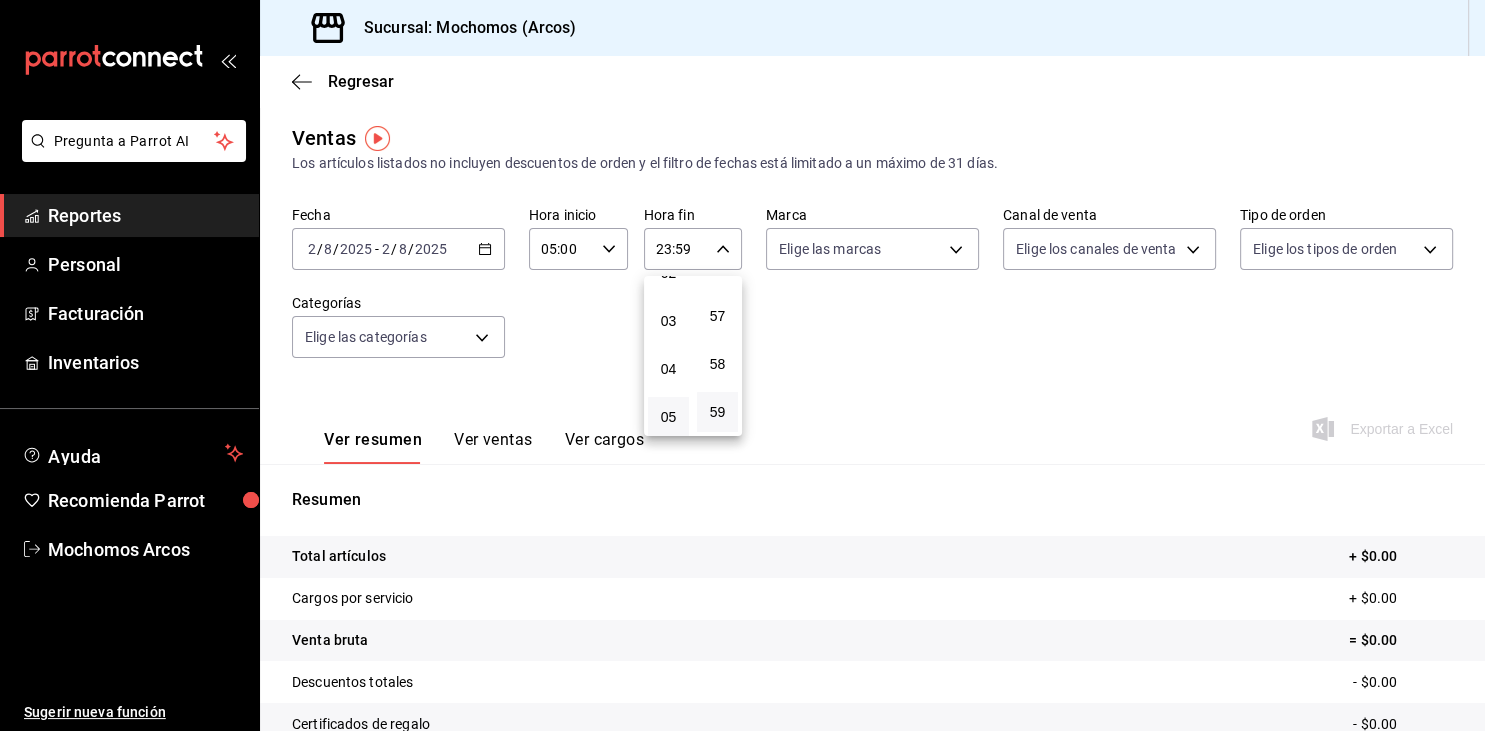 type on "04:59" 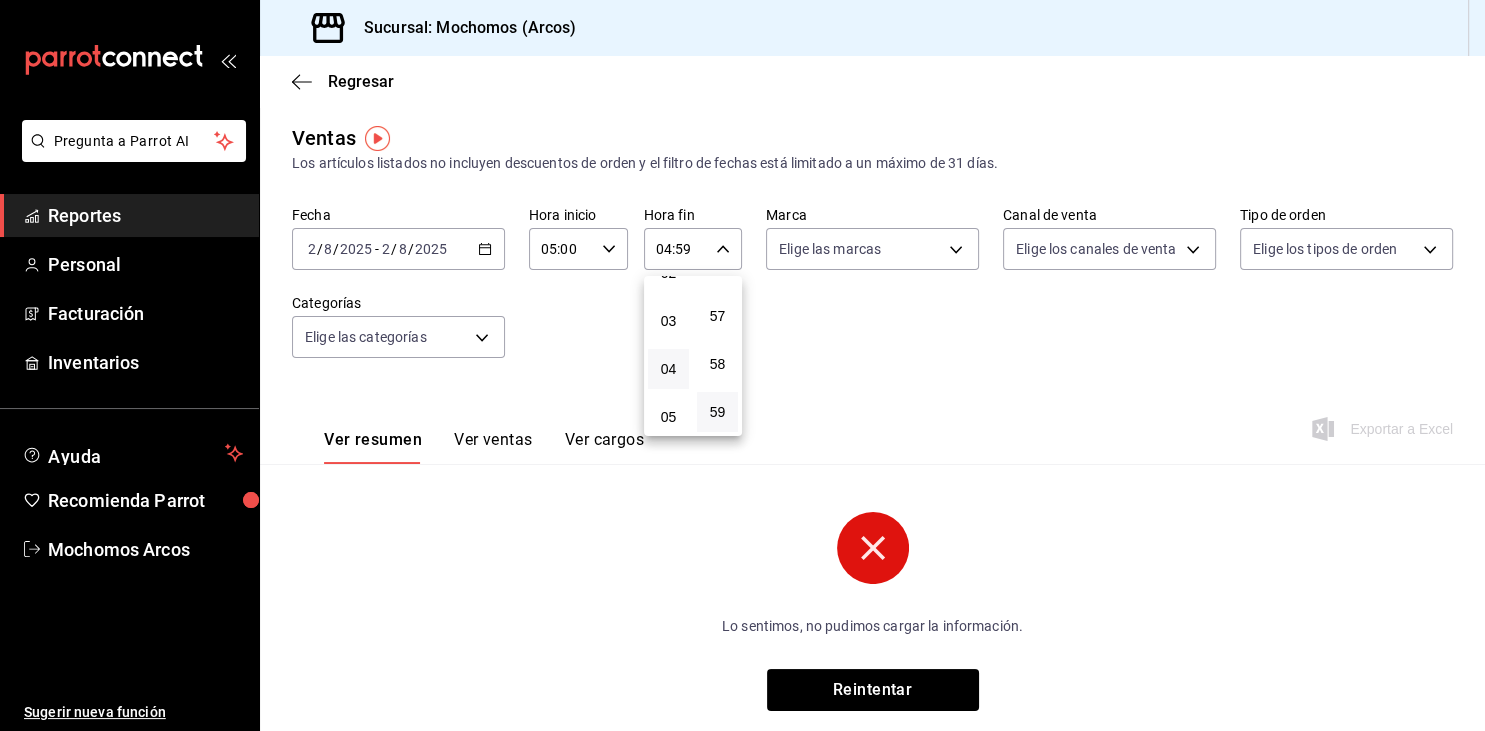 click at bounding box center (742, 365) 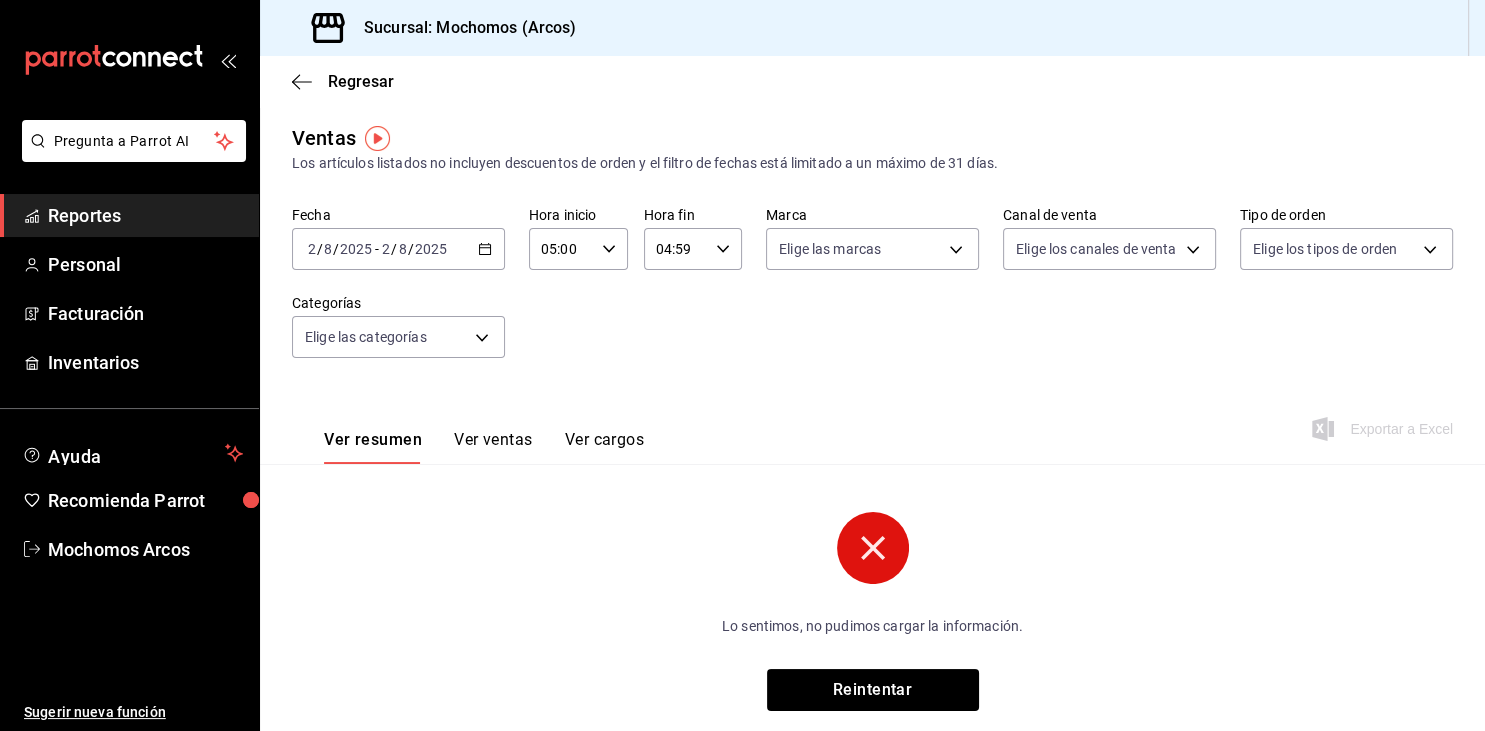 click on "2025-08-02 2 / 8 / 2025 - 2025-08-02 2 / 8 / 2025" at bounding box center (398, 249) 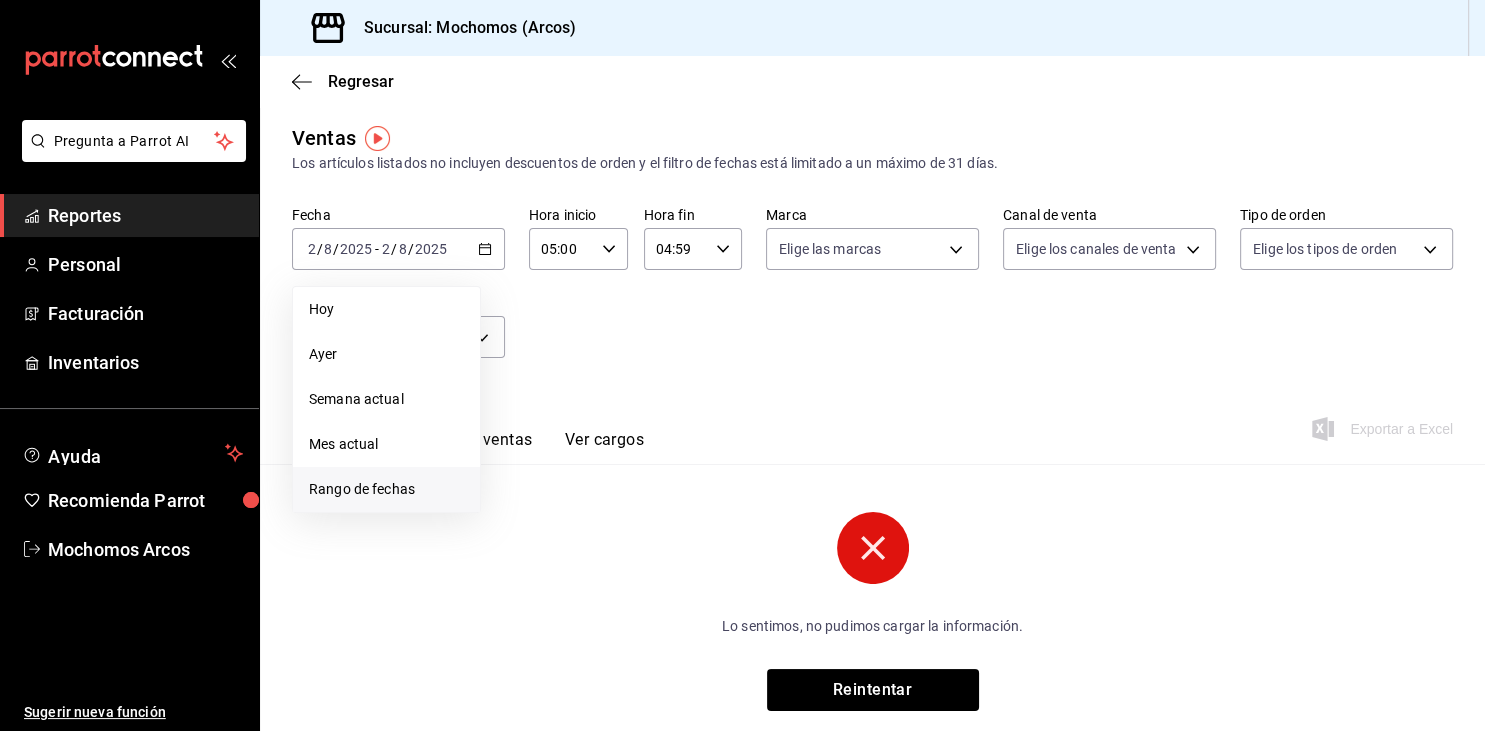 click on "Rango de fechas" at bounding box center (386, 489) 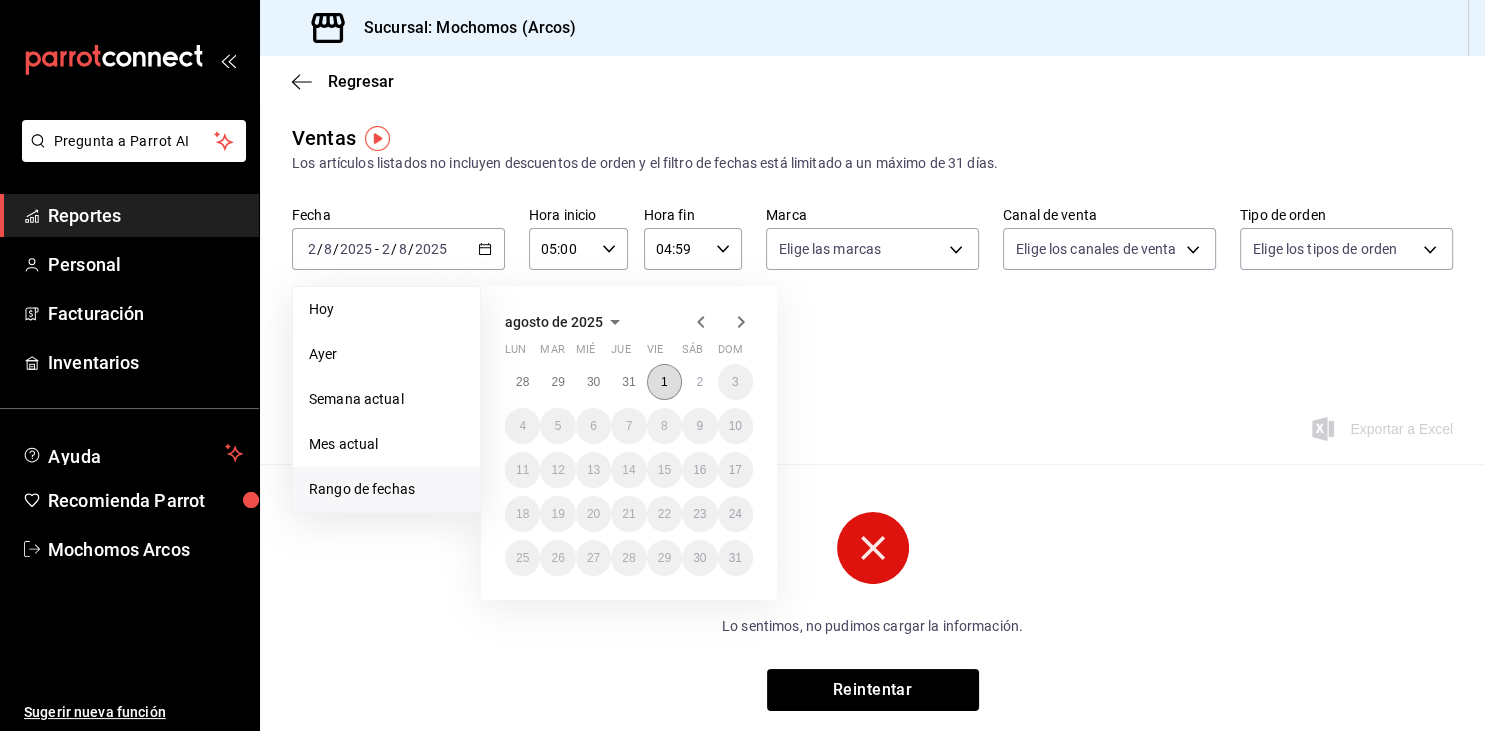 click on "1" at bounding box center [664, 382] 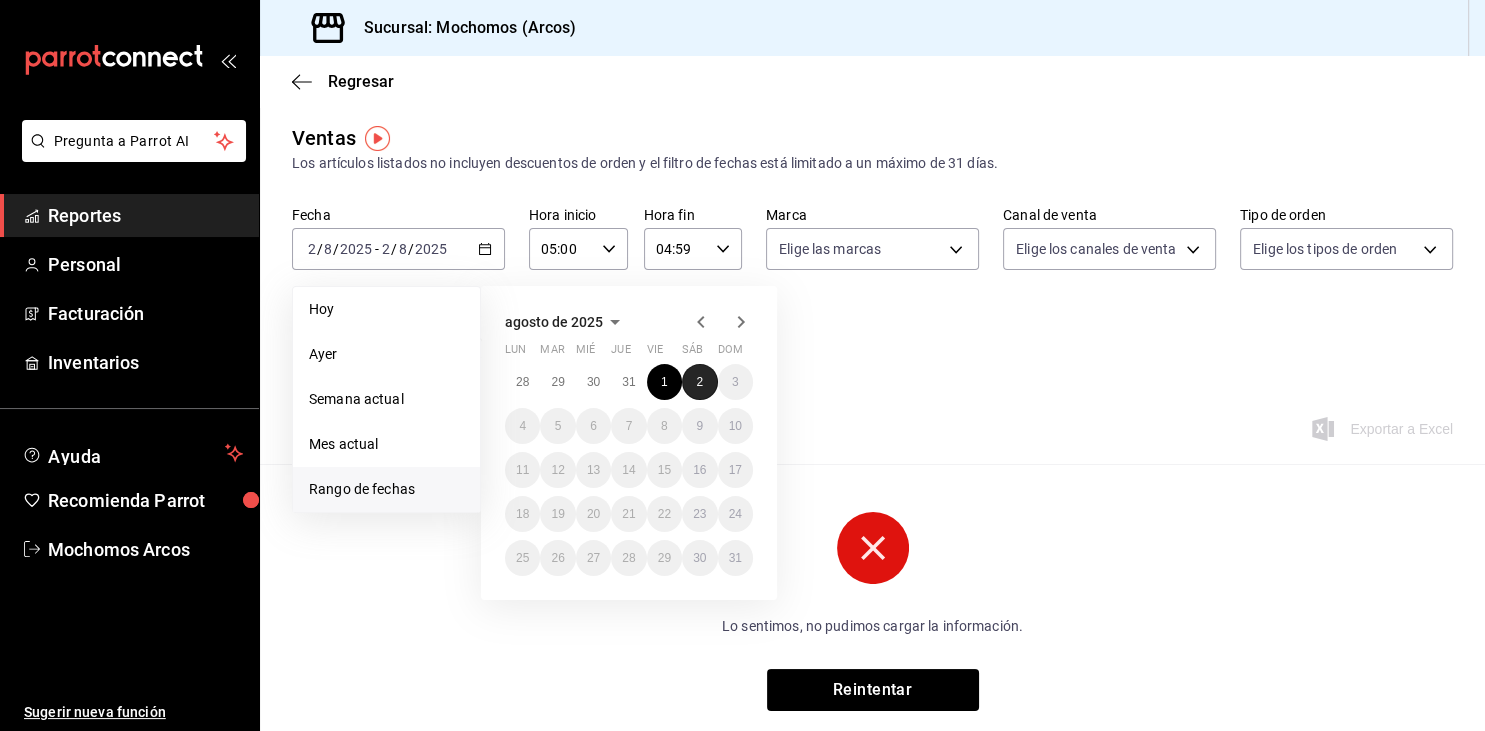 click on "2" at bounding box center (699, 382) 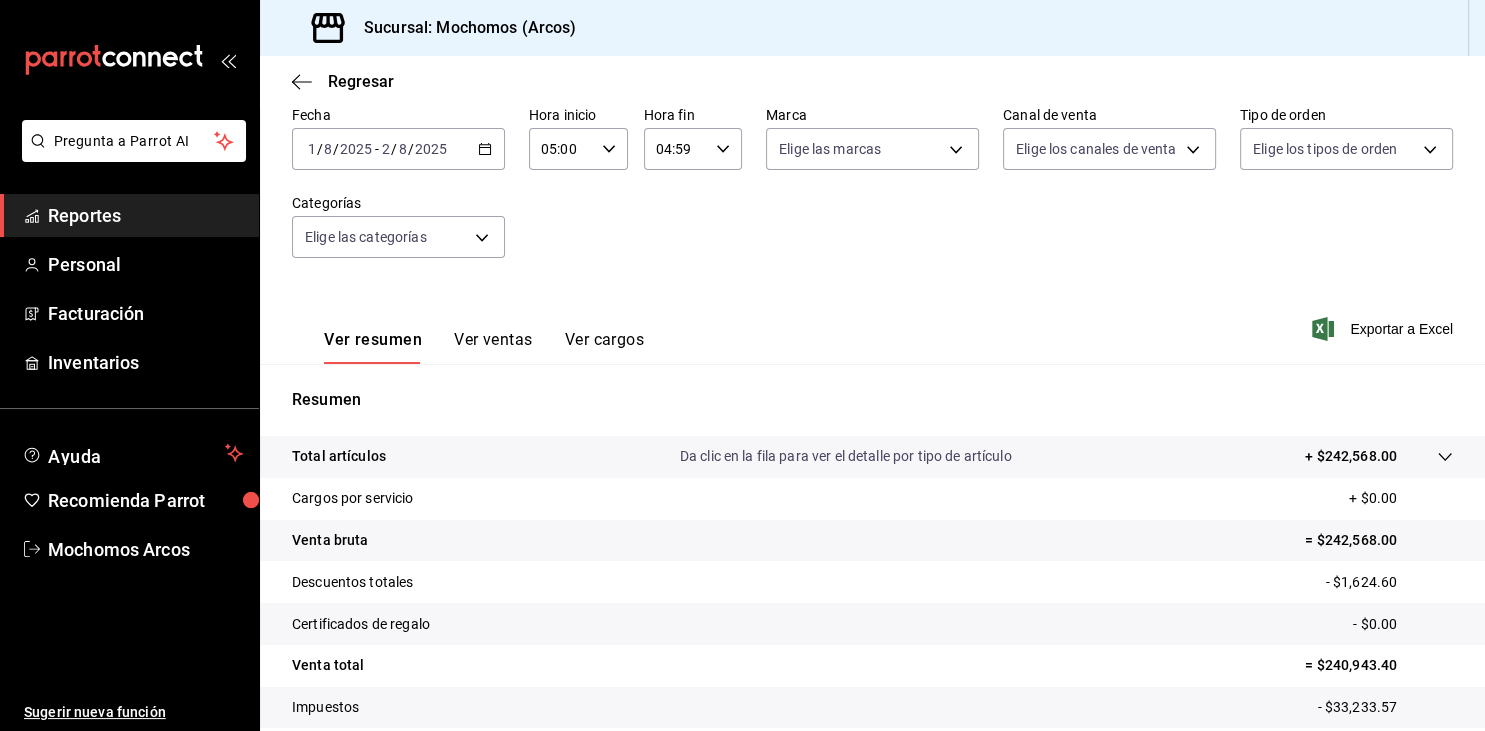 scroll, scrollTop: 227, scrollLeft: 0, axis: vertical 